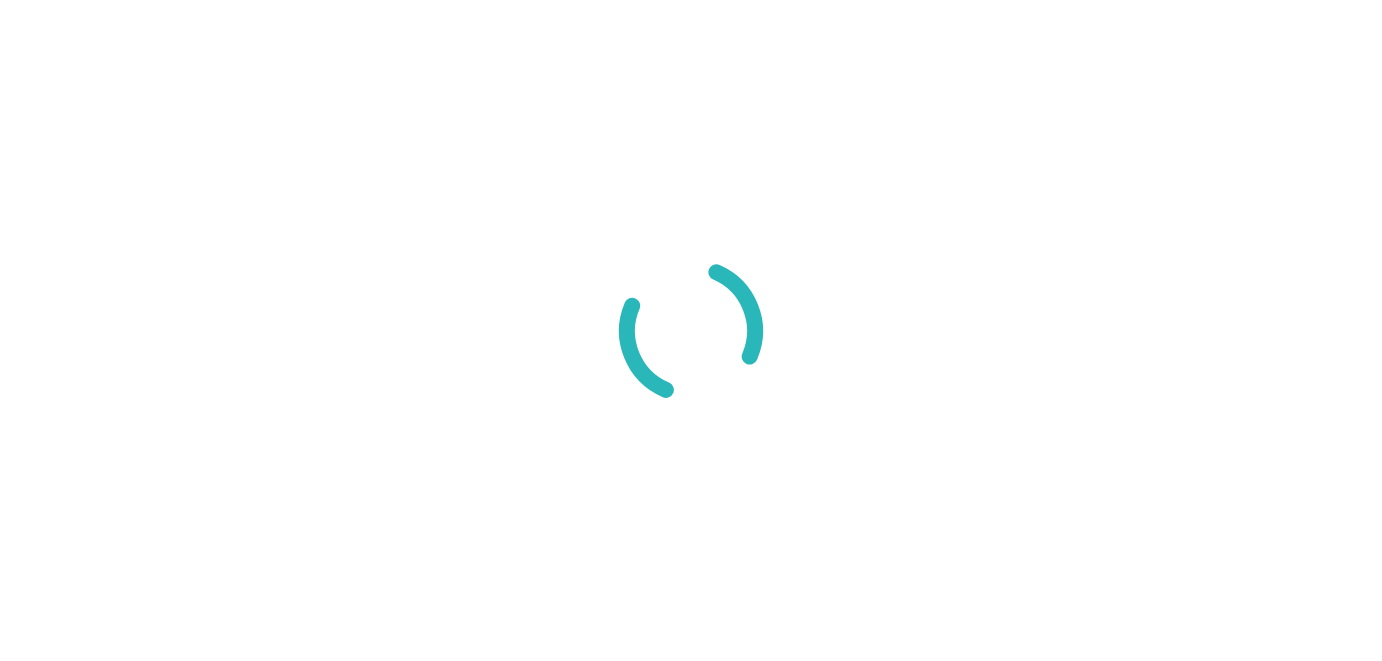 scroll, scrollTop: 0, scrollLeft: 0, axis: both 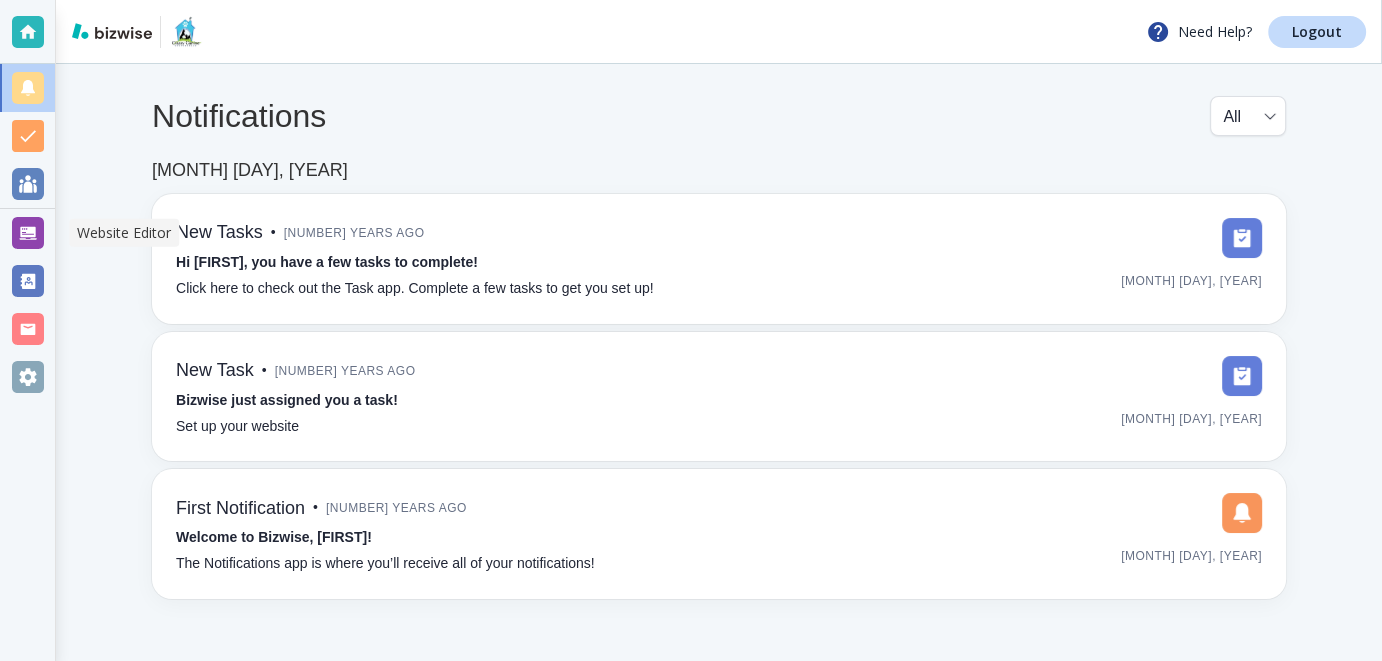 click at bounding box center [28, 233] 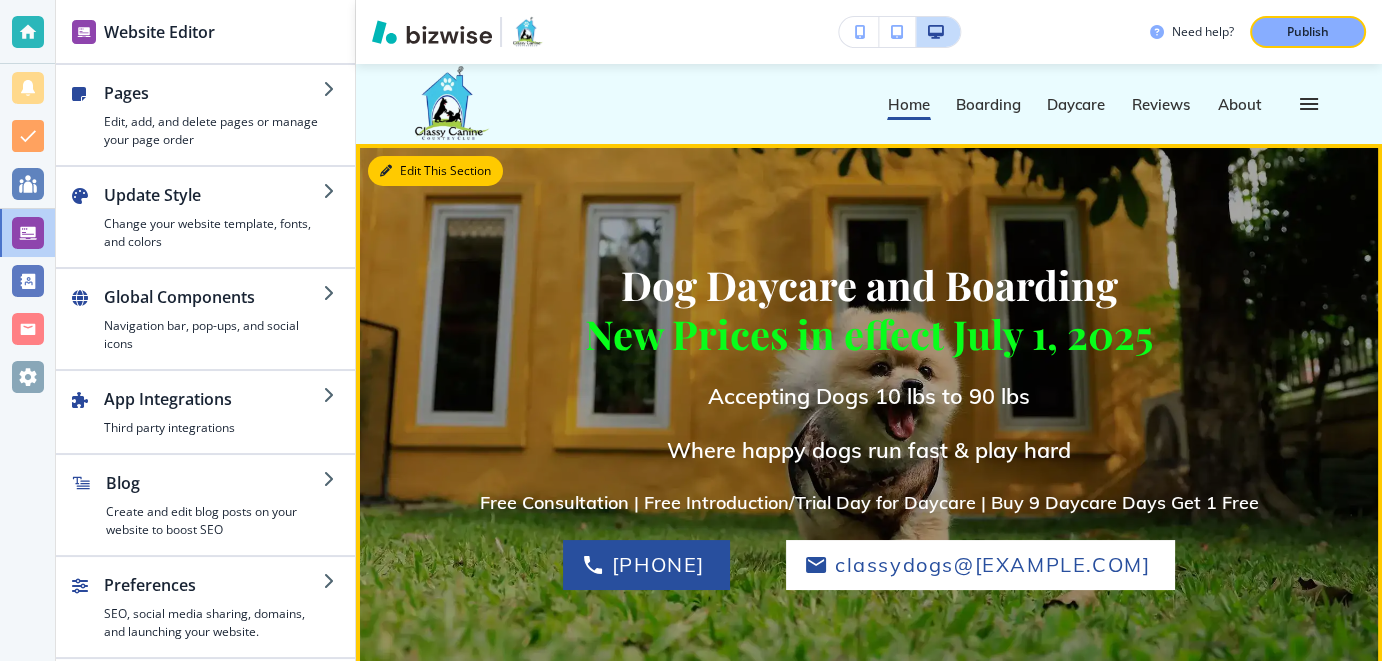 click on "Edit This Section" at bounding box center (435, 171) 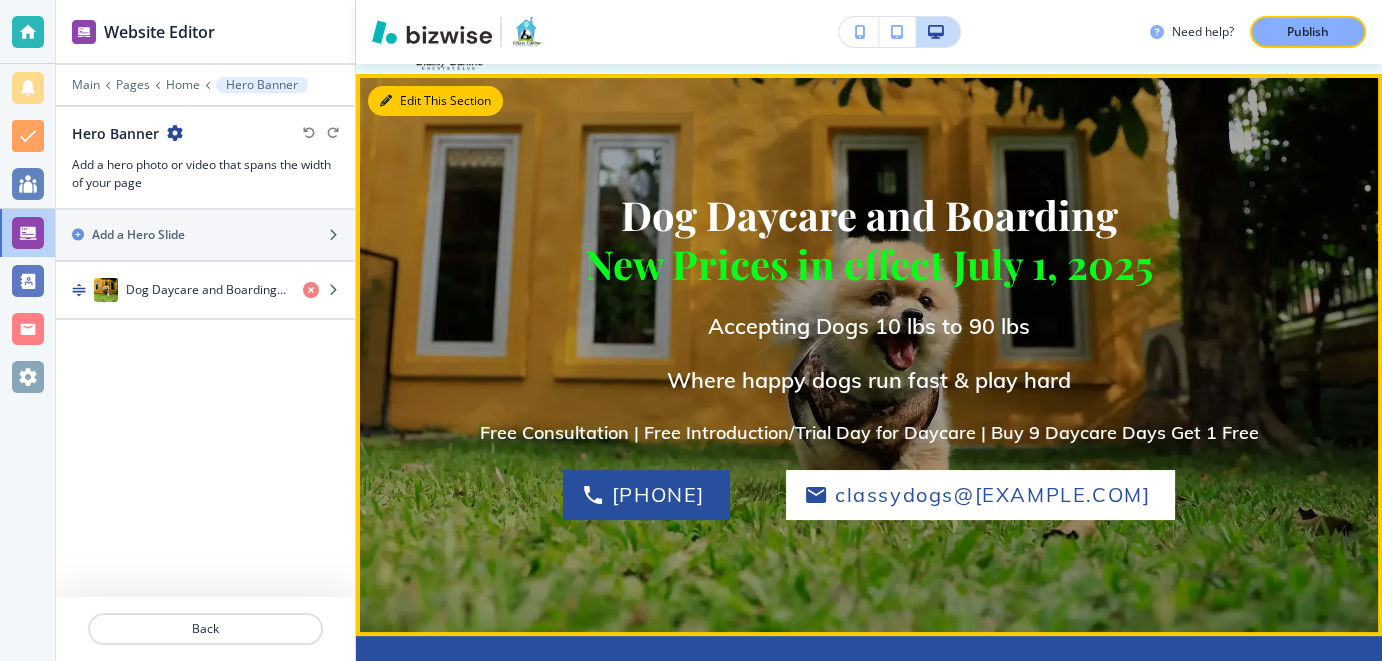 scroll, scrollTop: 80, scrollLeft: 0, axis: vertical 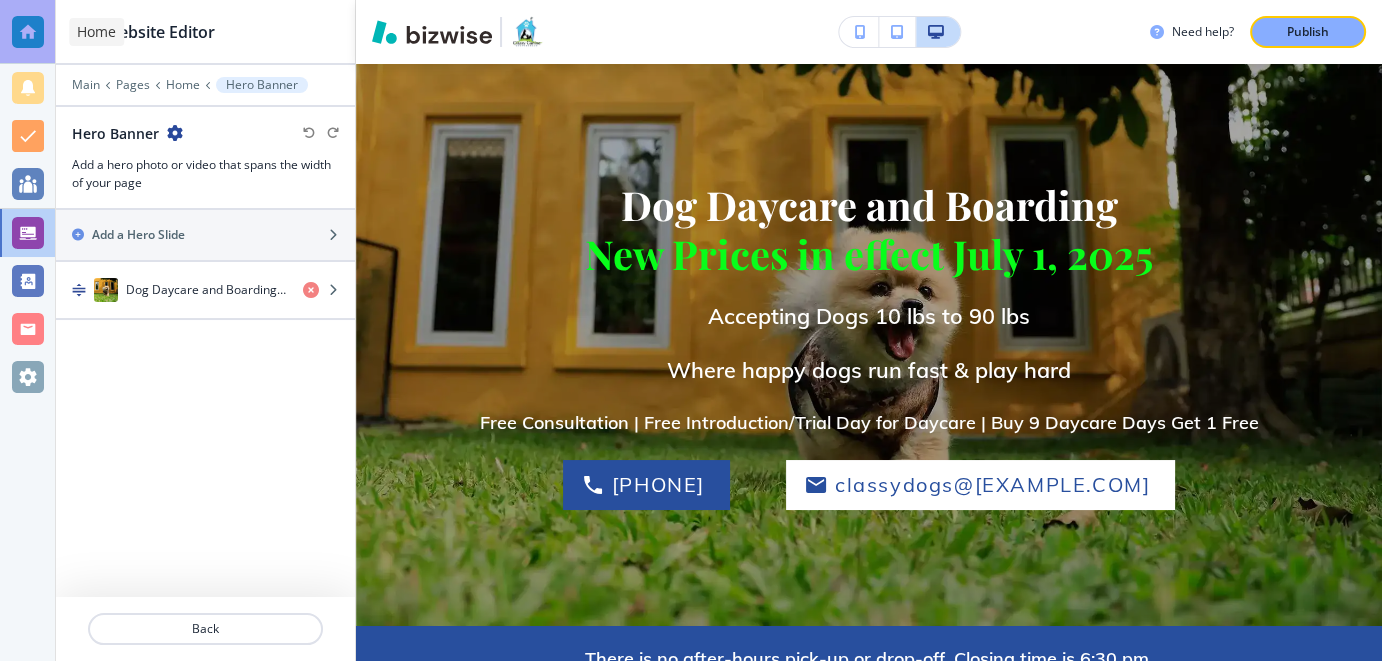 click at bounding box center [28, 32] 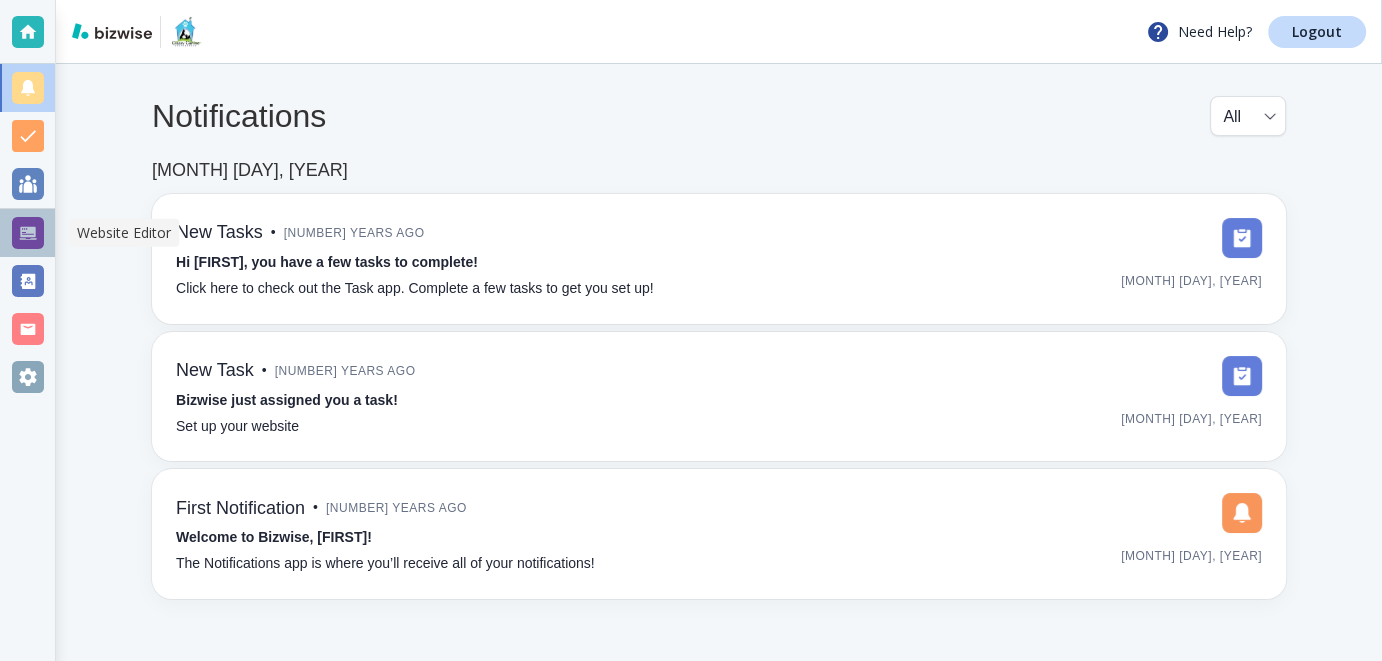 click at bounding box center [28, 233] 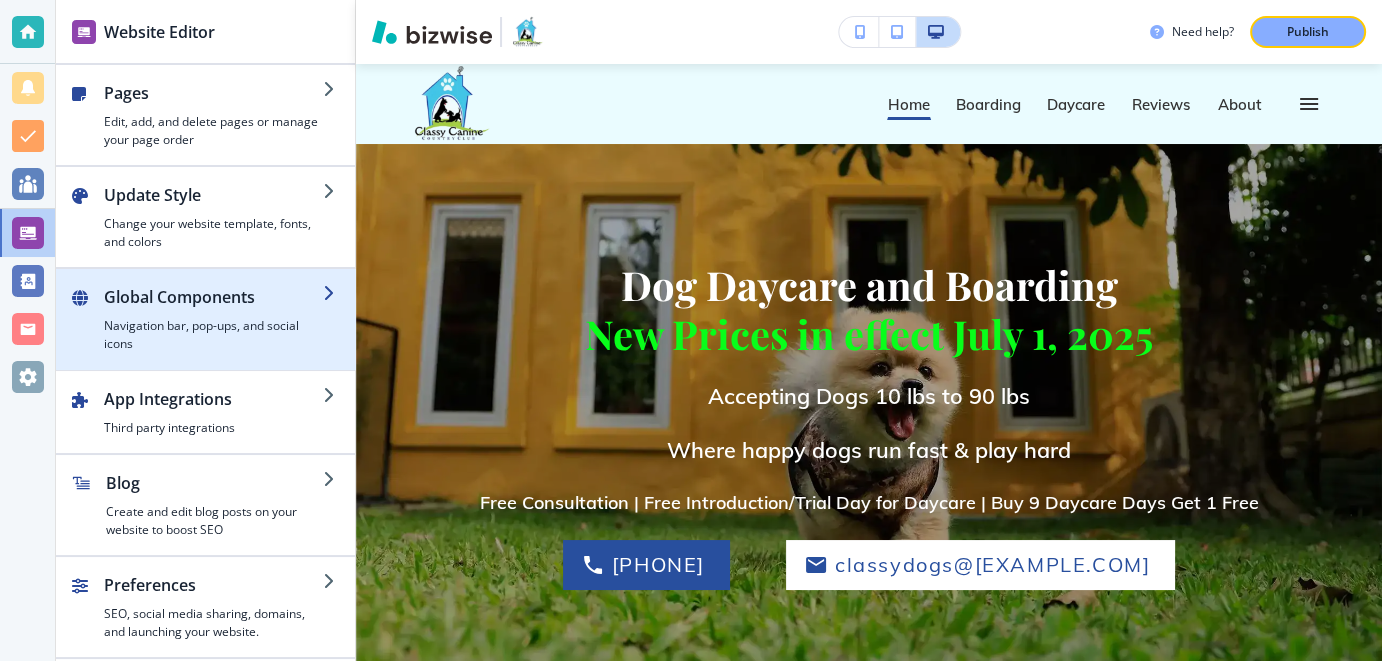 click at bounding box center (331, 293) 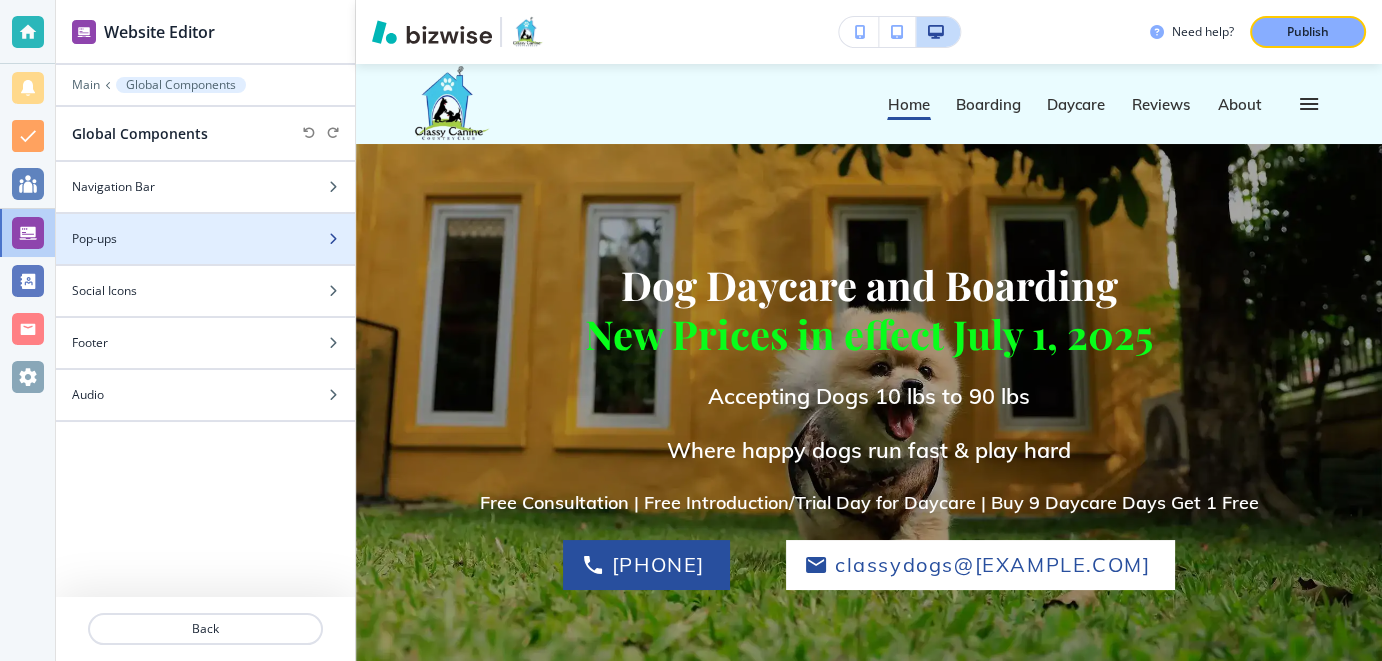 click at bounding box center (333, 239) 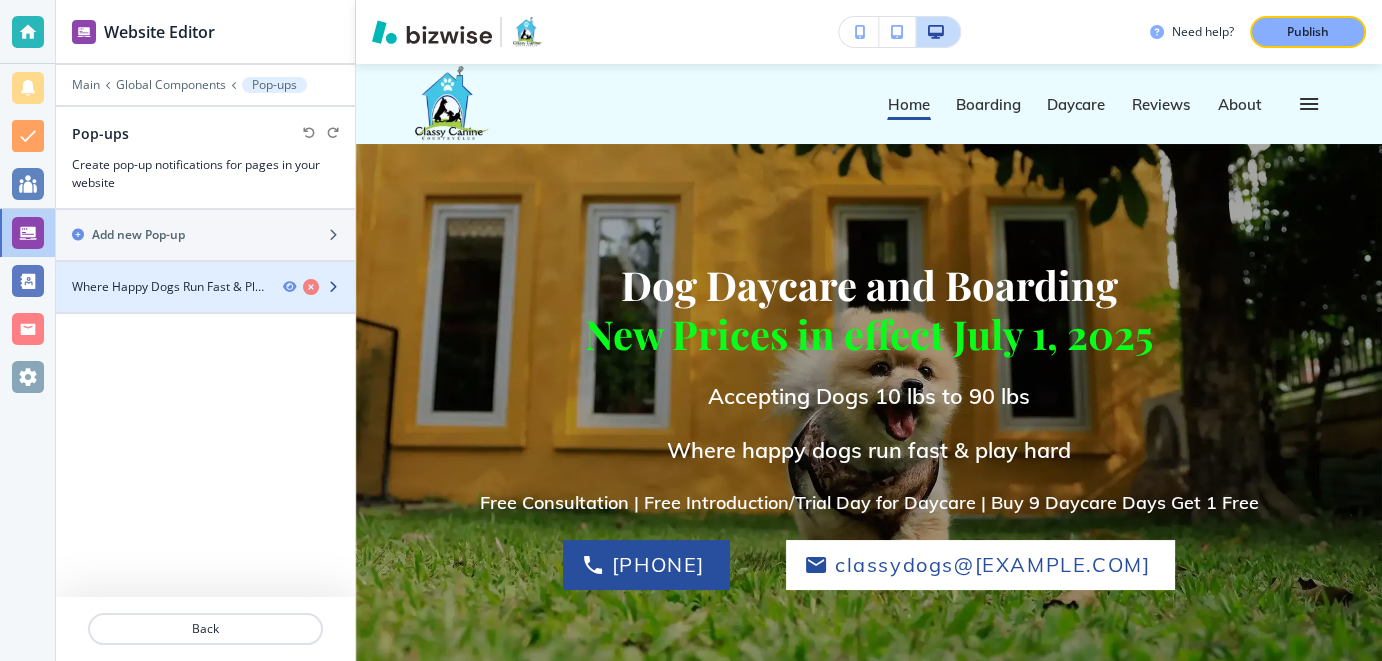 click at bounding box center (319, 287) 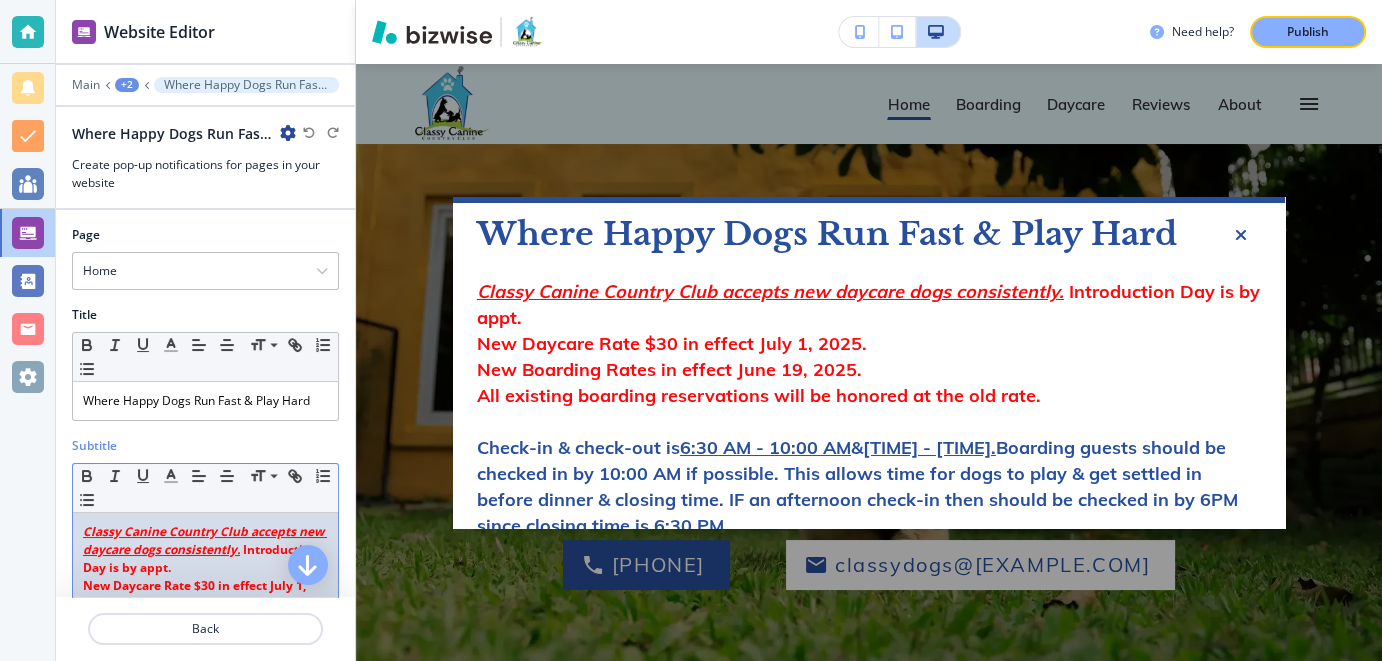 click on "Classy Canine Country Club accepts new daycare dogs consistently." at bounding box center (205, 540) 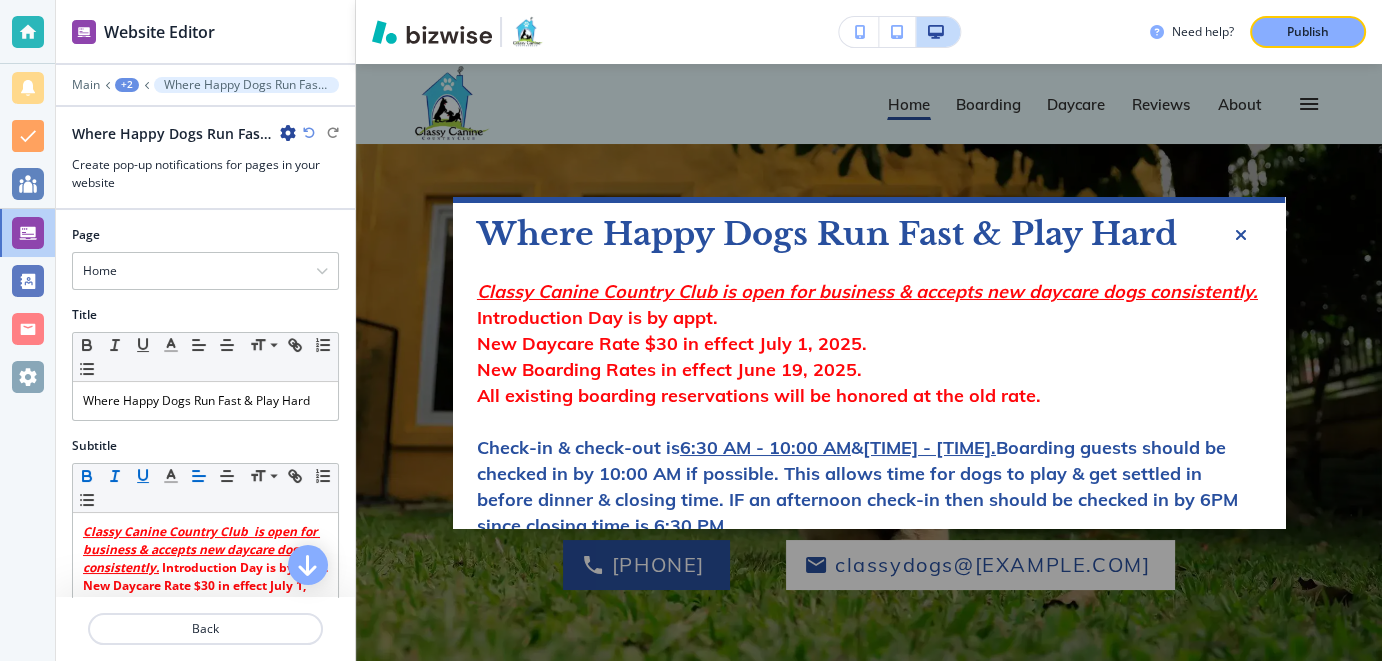 click on "Classy Canine Country Club  is open for business & accepts new daycare dogs consistently." at bounding box center [867, 291] 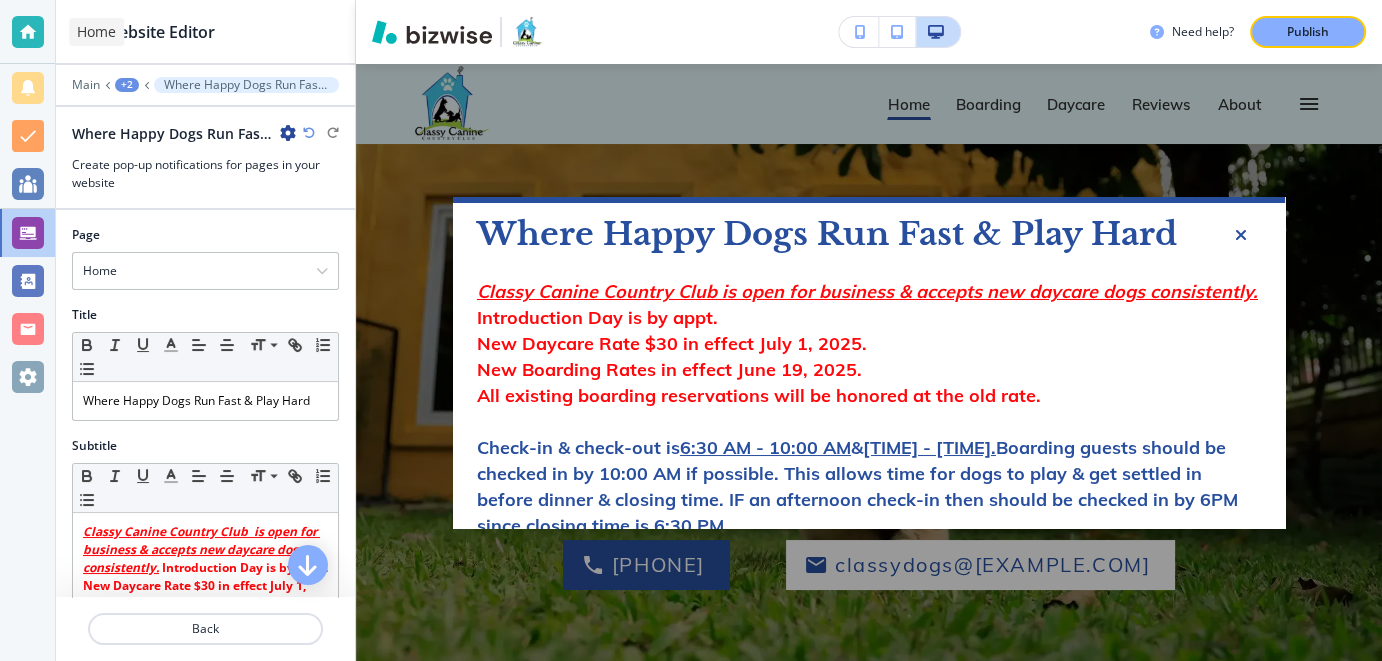 click at bounding box center (28, 32) 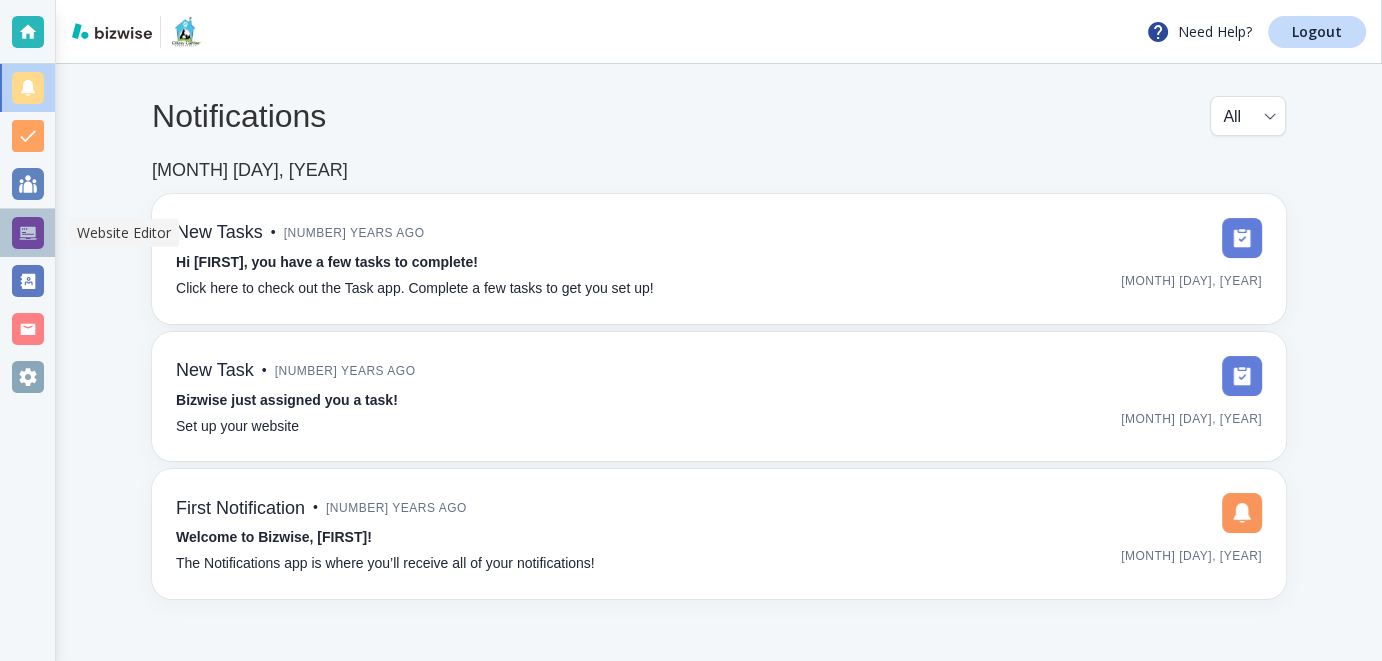 click at bounding box center [28, 233] 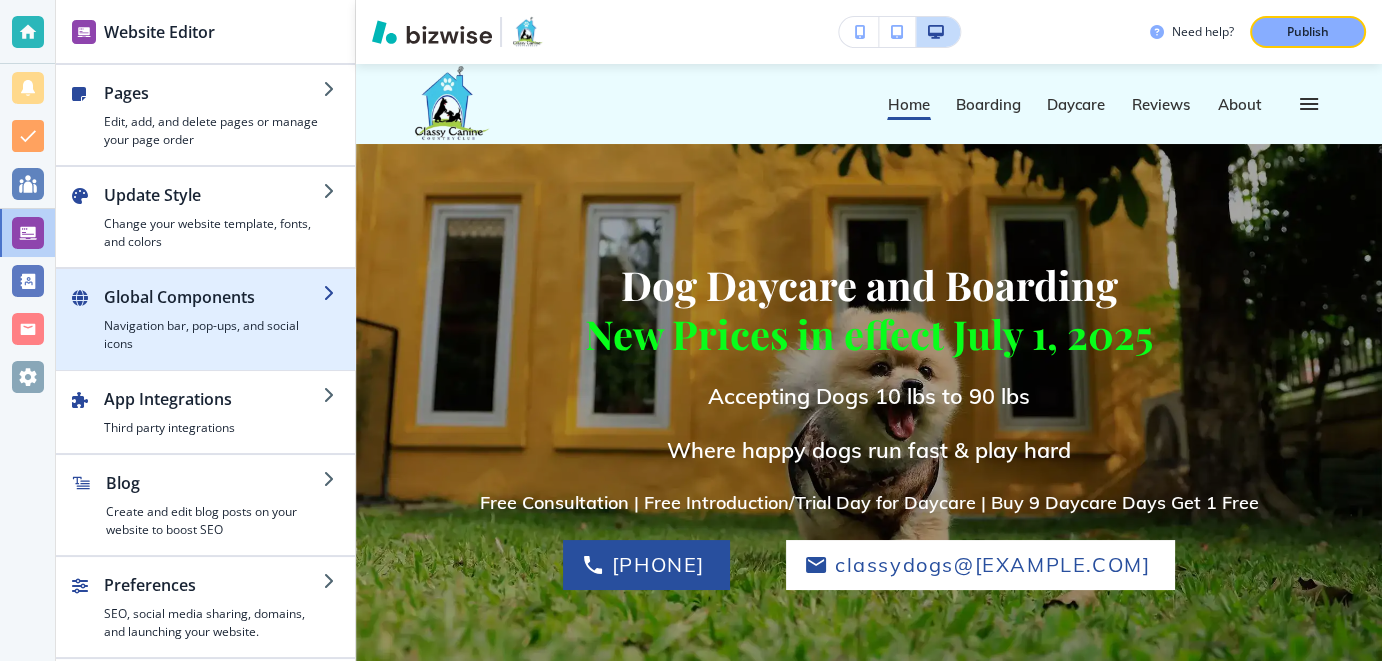click at bounding box center (331, 293) 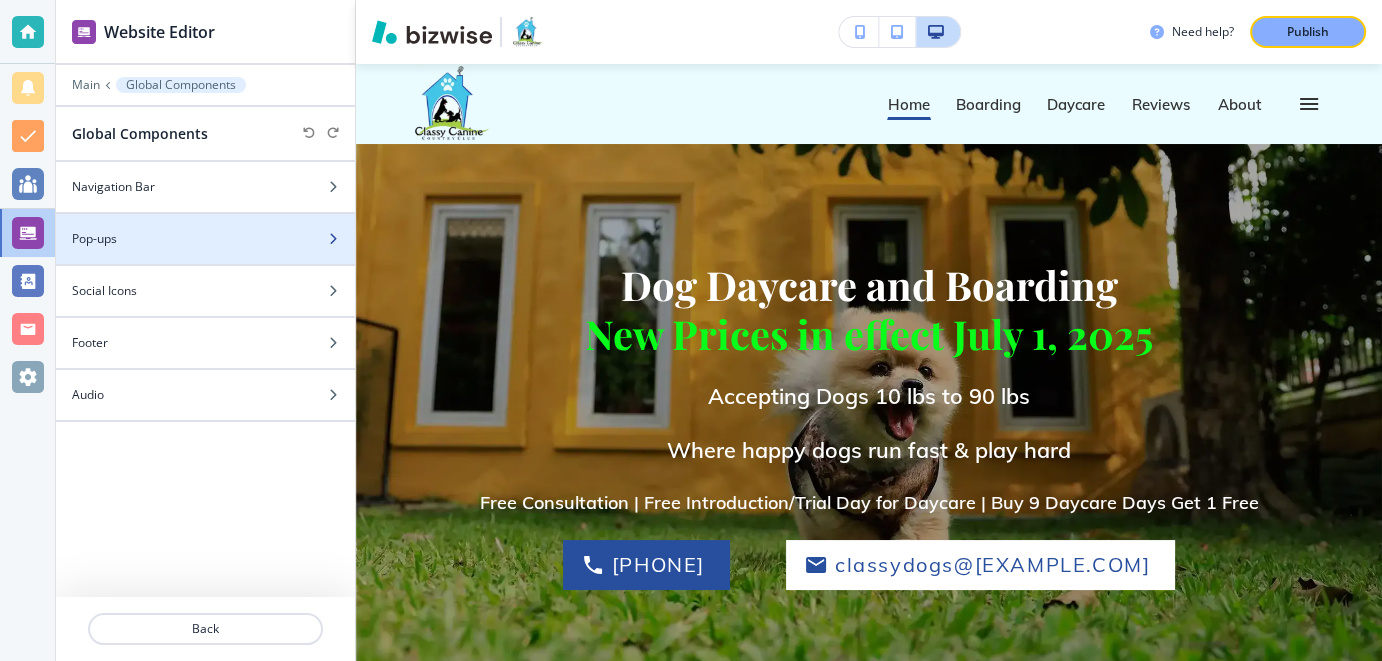 click at bounding box center [333, 239] 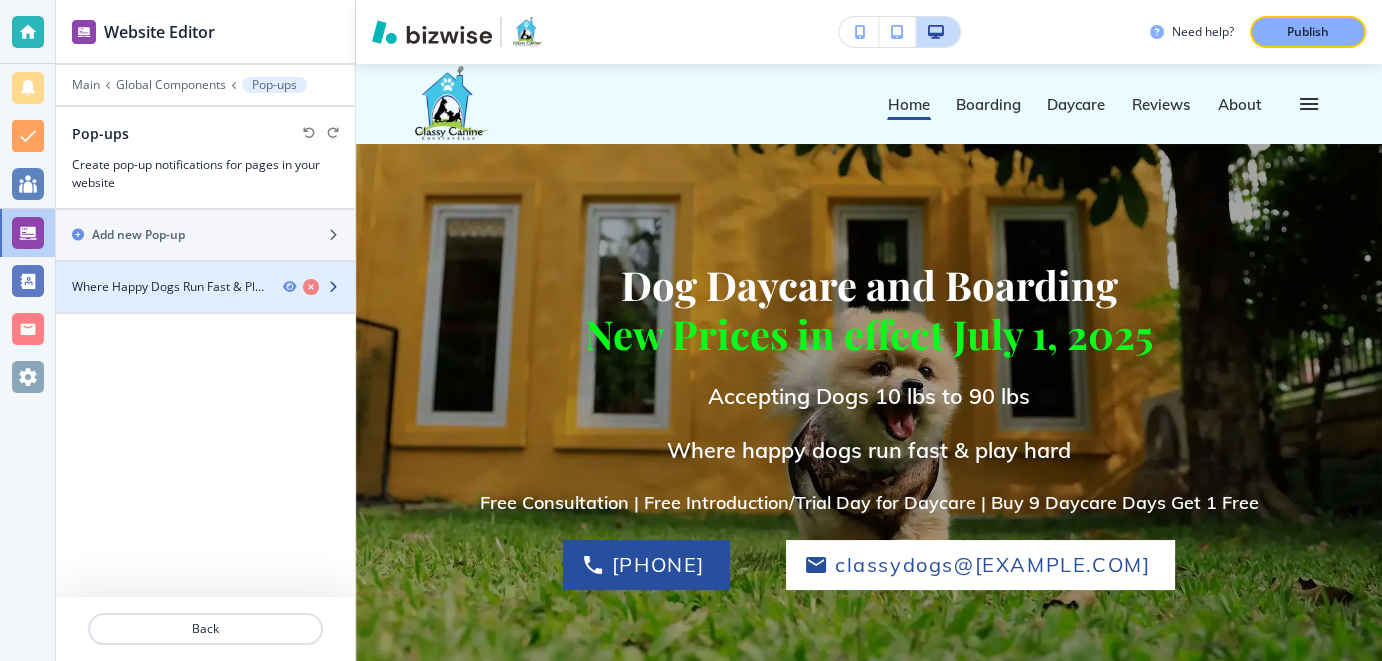 click at bounding box center [333, 287] 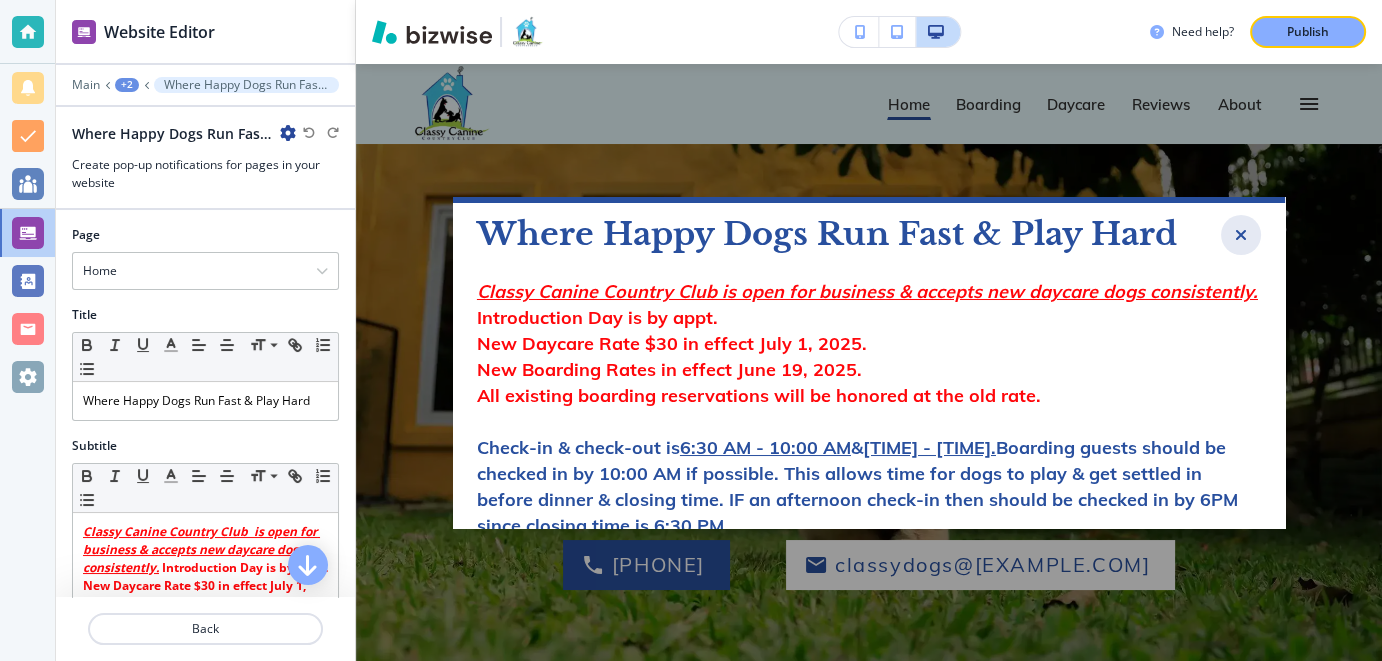click at bounding box center [1241, 235] 